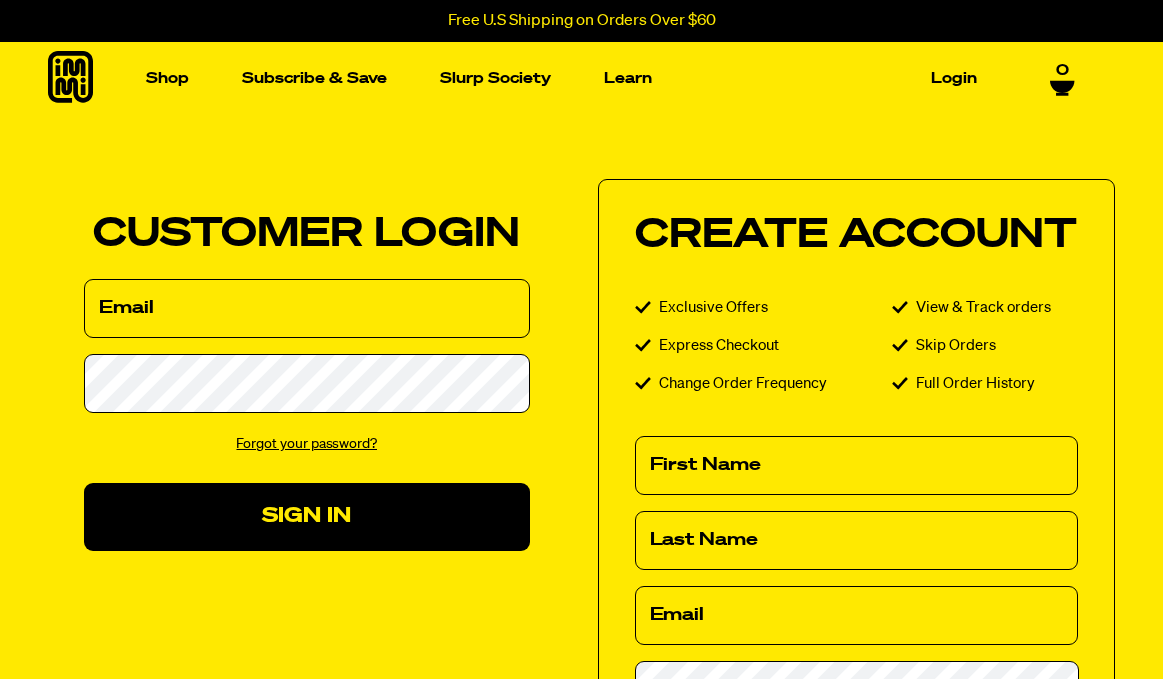 scroll, scrollTop: 0, scrollLeft: 0, axis: both 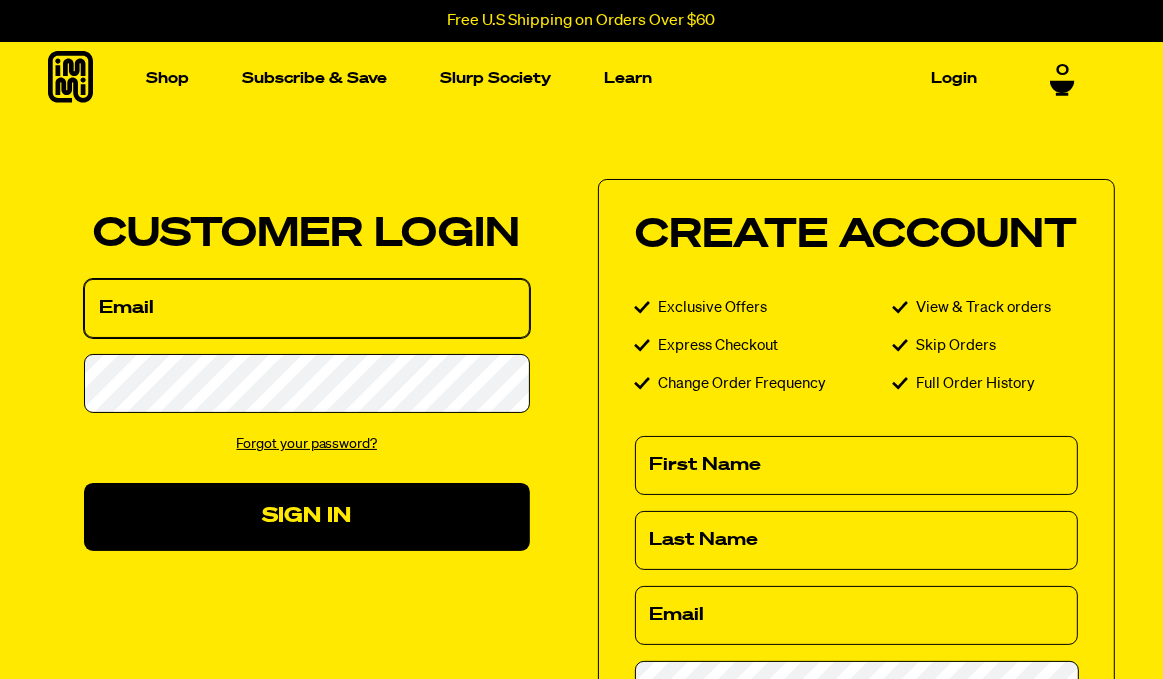 click on "Email" at bounding box center (307, 308) 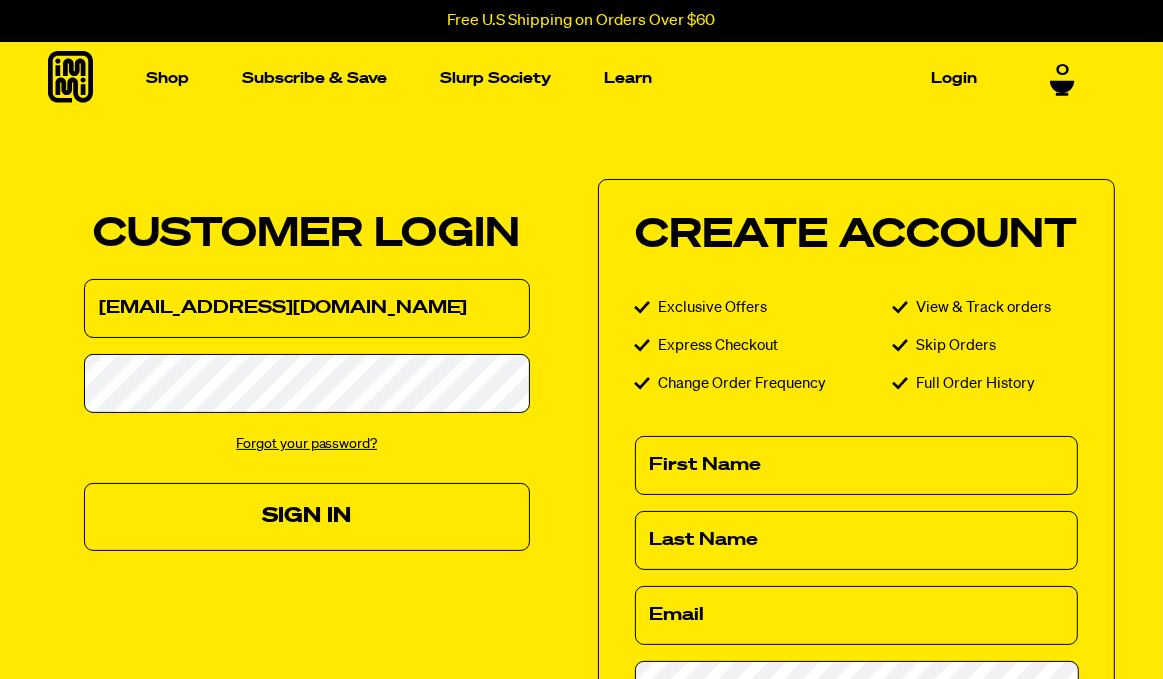click on "Sign In" at bounding box center (307, 516) 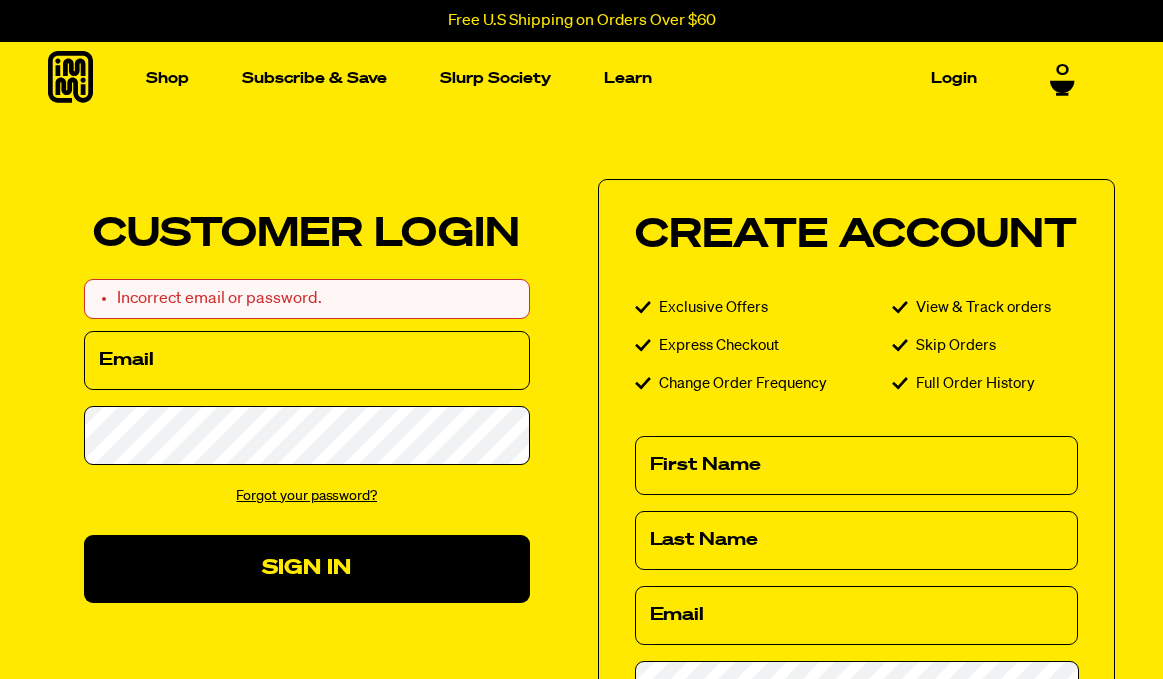 scroll, scrollTop: 0, scrollLeft: 0, axis: both 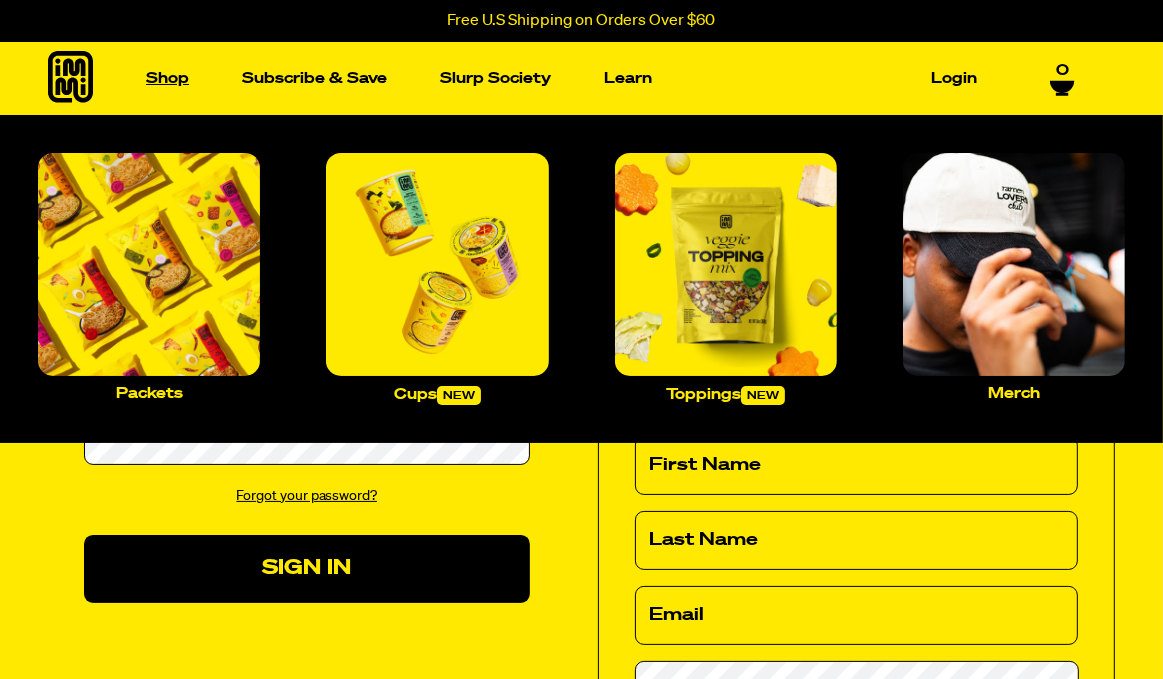 click on "Shop" at bounding box center [167, 78] 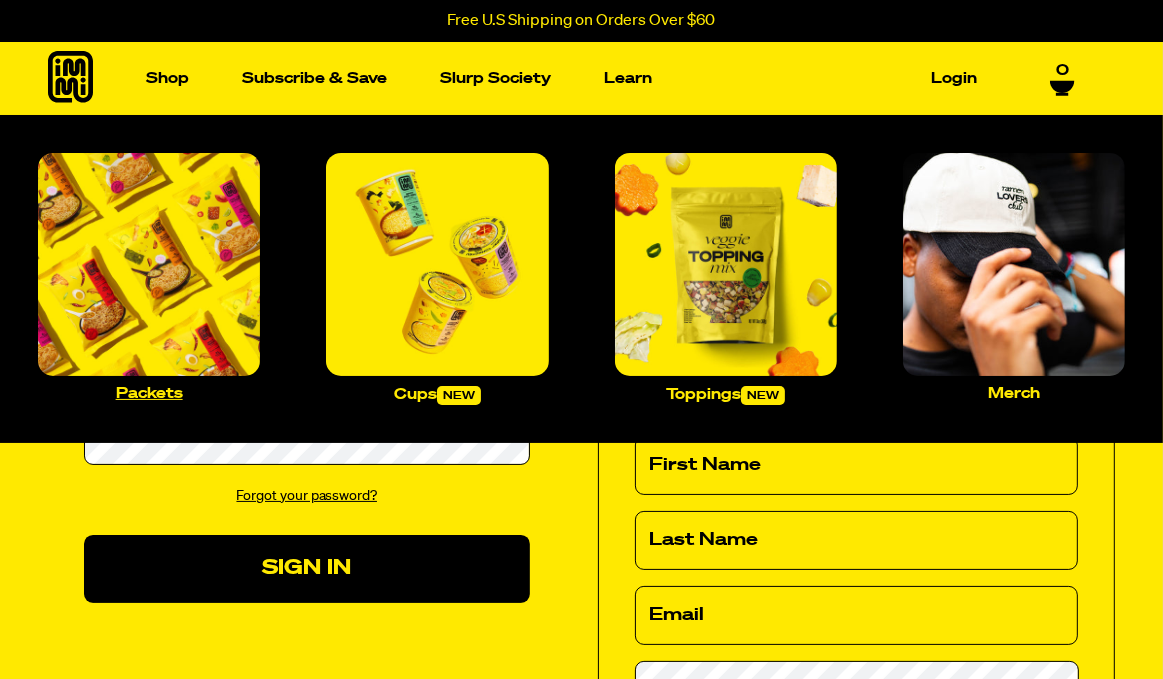 click at bounding box center [149, 264] 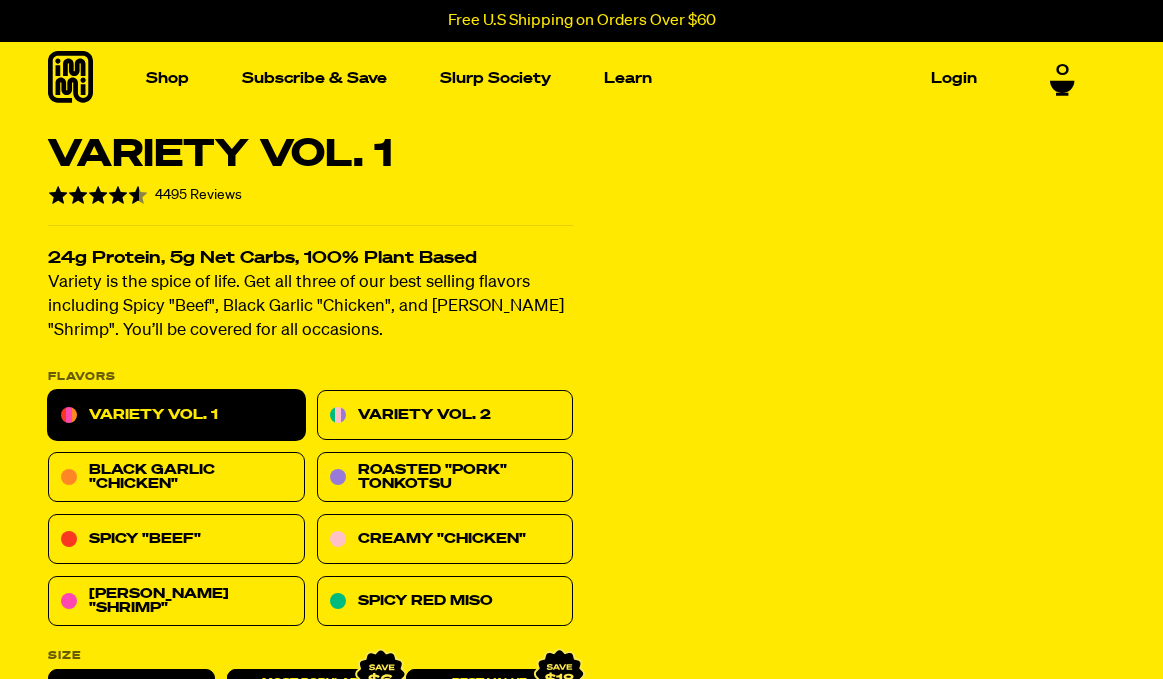 scroll, scrollTop: 0, scrollLeft: 0, axis: both 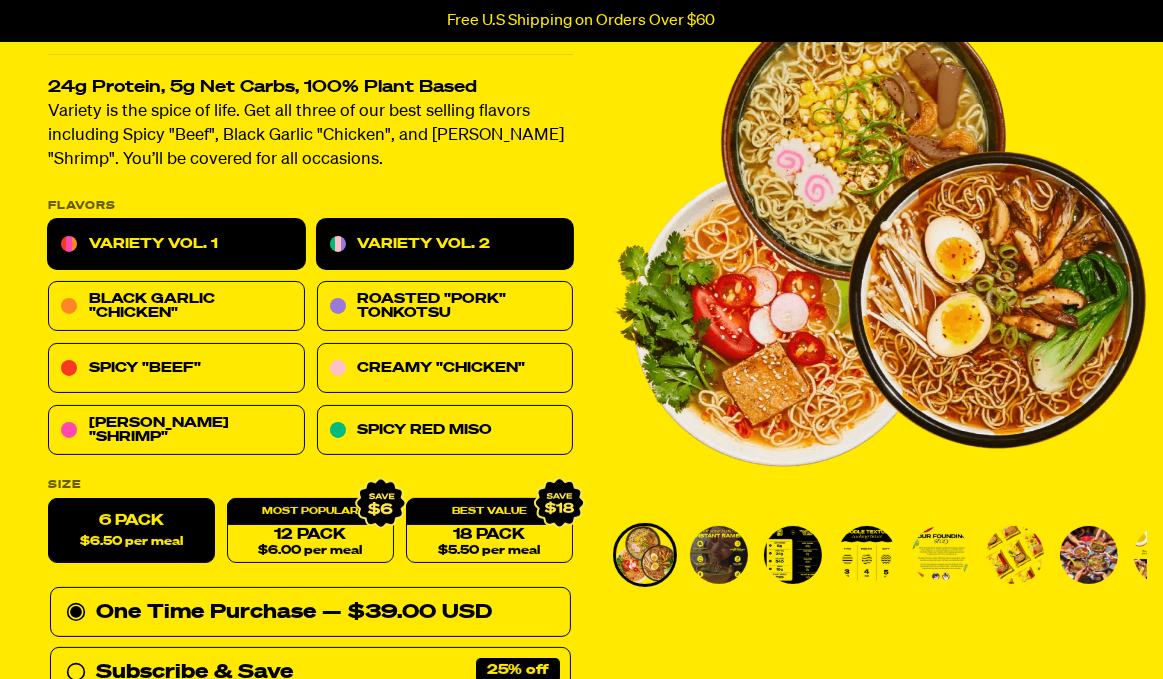 click on "Variety Vol. 2" at bounding box center [445, 245] 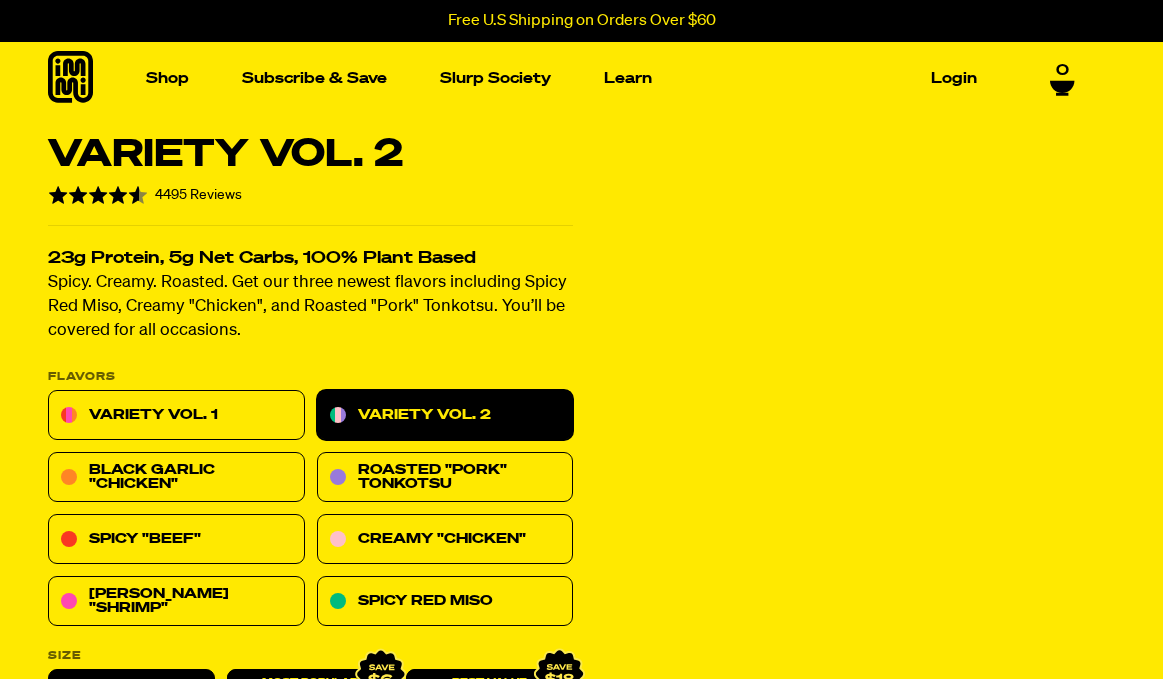scroll, scrollTop: 0, scrollLeft: 0, axis: both 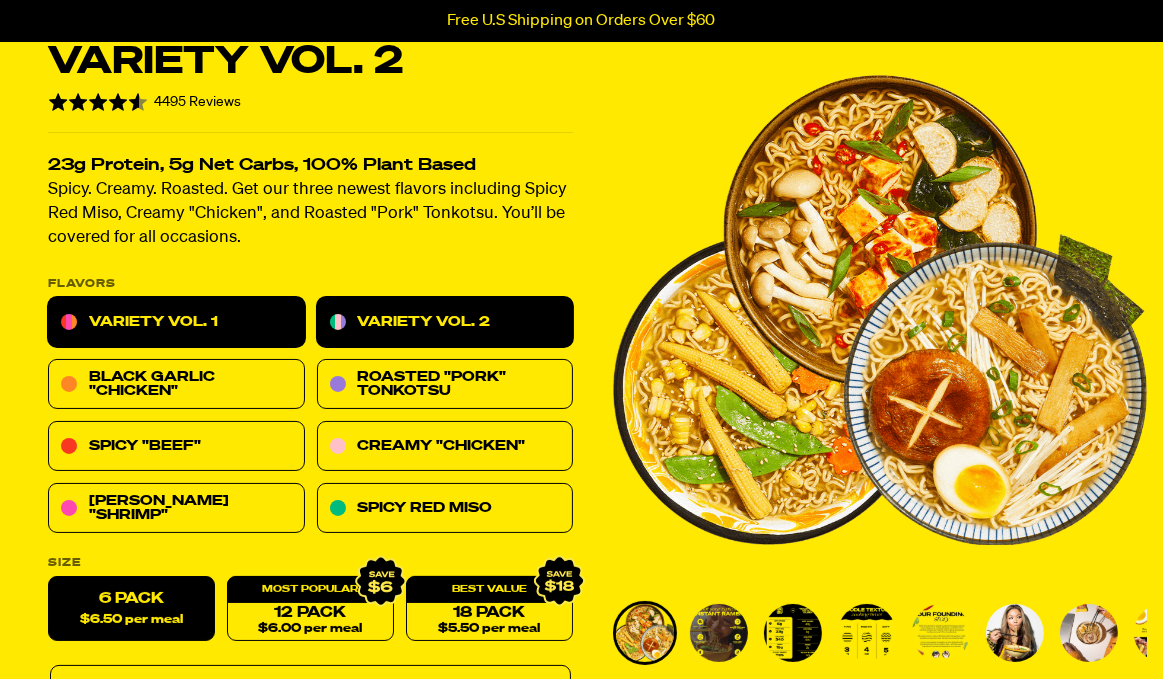 click on "Variety Vol. 1" at bounding box center [176, 323] 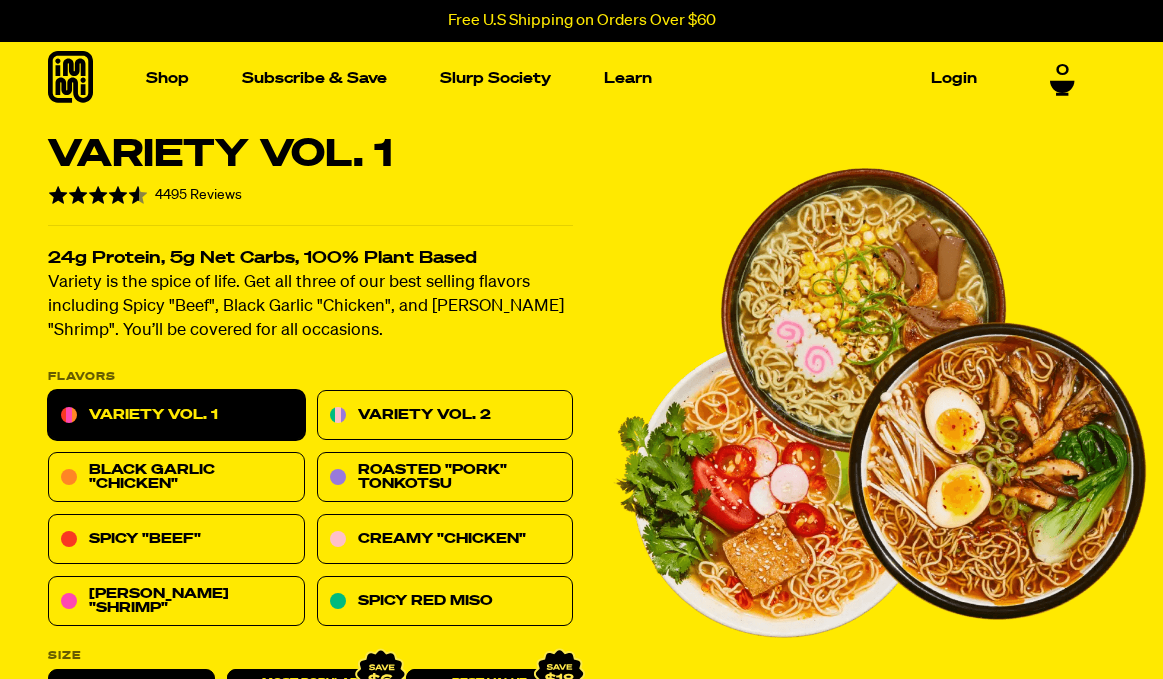 scroll, scrollTop: 0, scrollLeft: 0, axis: both 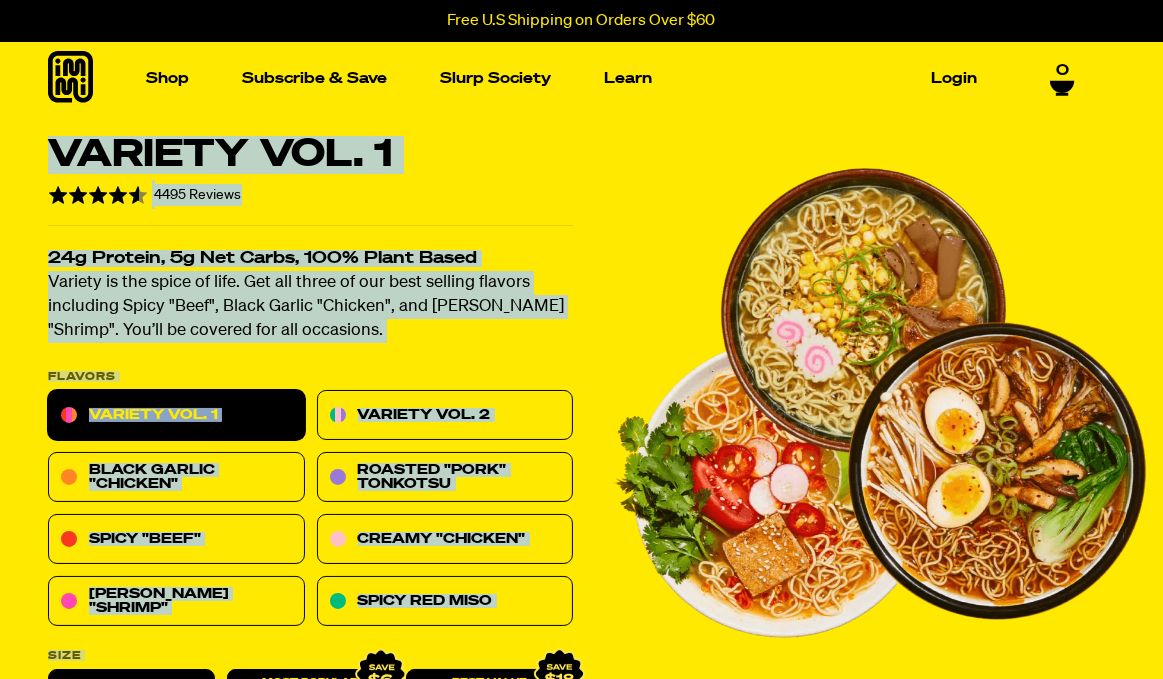 drag, startPoint x: 1161, startPoint y: 43, endPoint x: 1176, endPoint y: 155, distance: 113 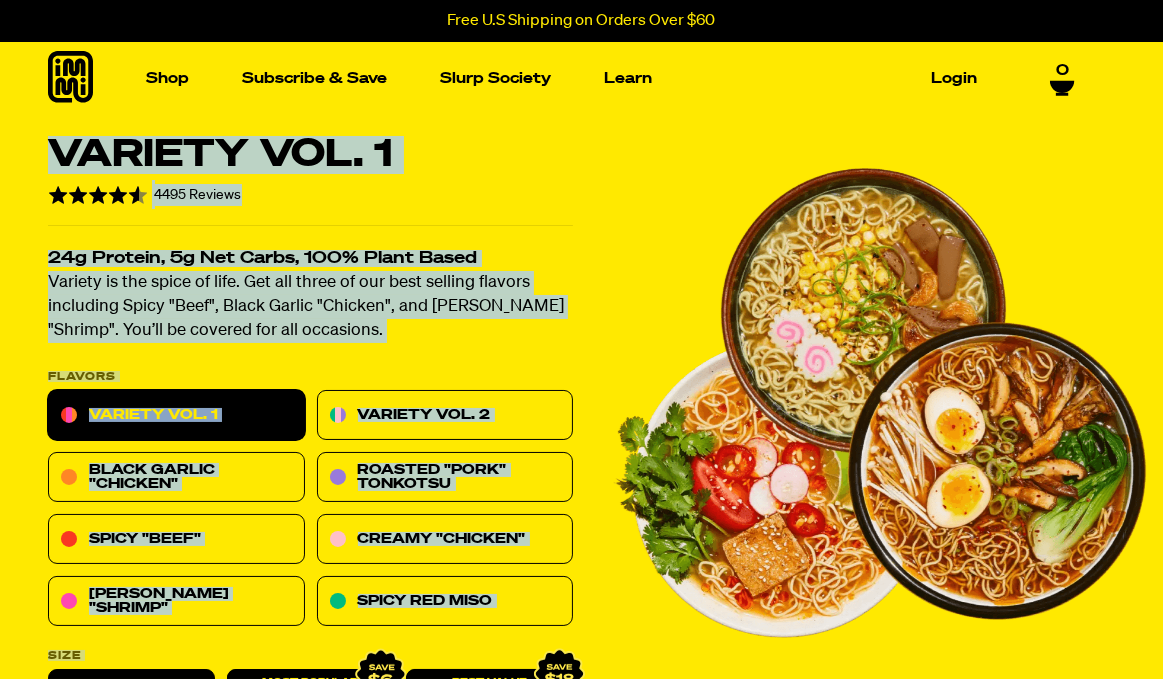 click on "Shop
Packets
Cups
new
Toppings" at bounding box center [581, 78] 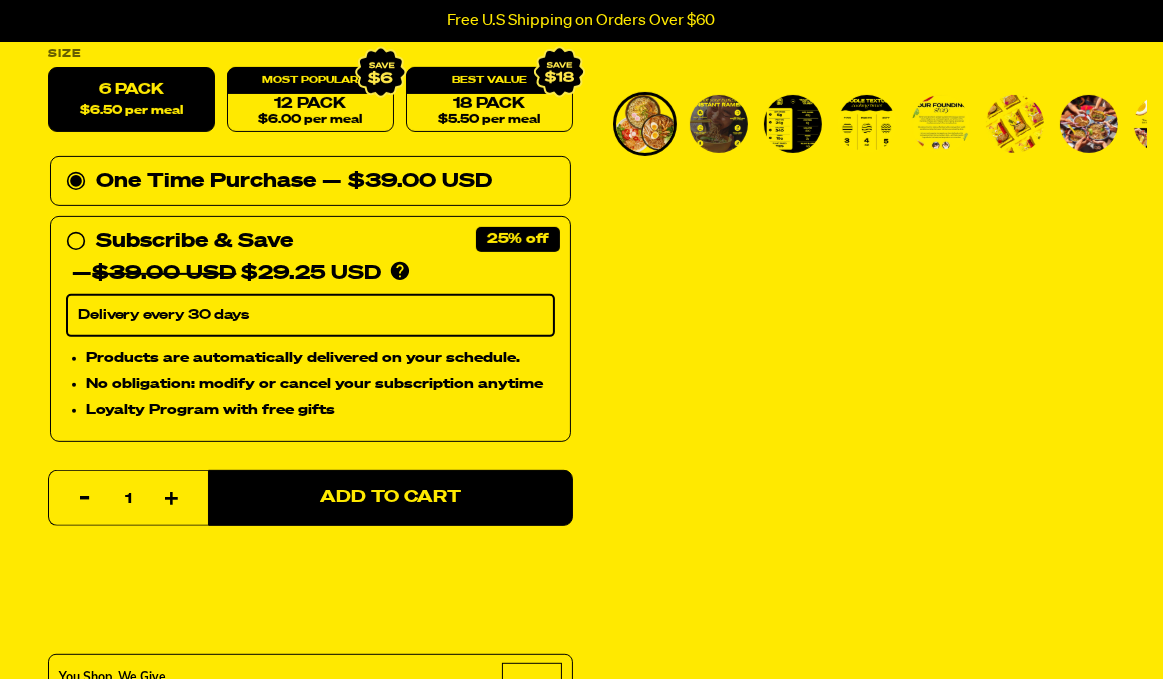 scroll, scrollTop: 496, scrollLeft: 0, axis: vertical 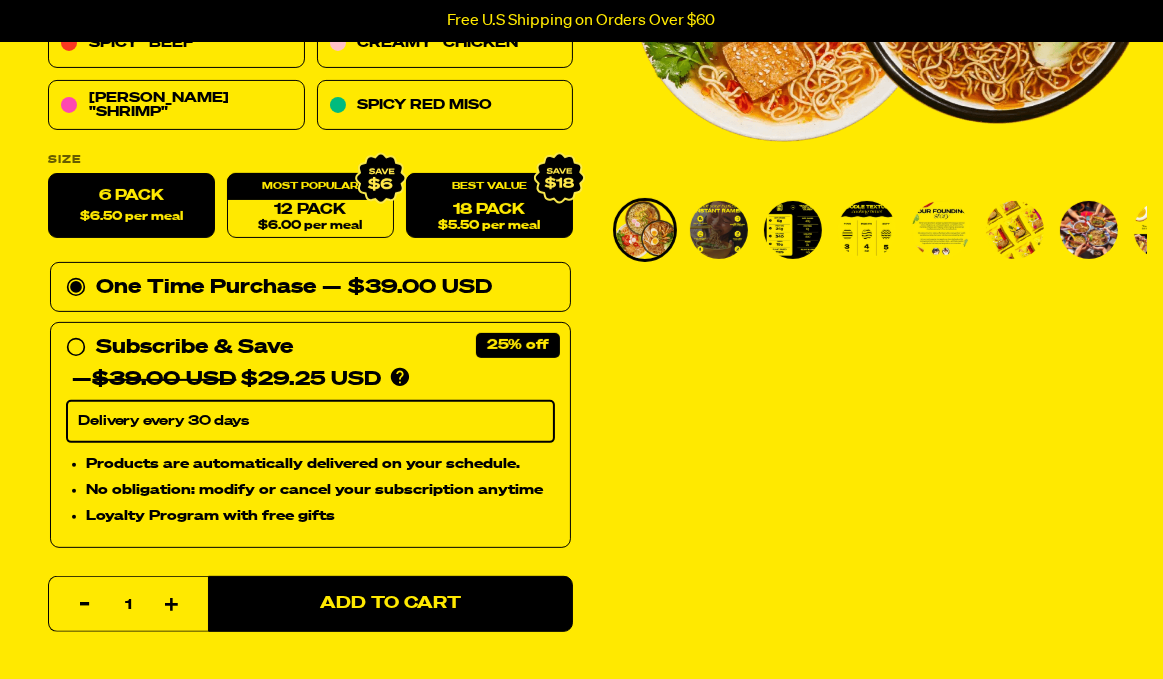 click on "18 Pack
$5.50 per meal" at bounding box center [489, 206] 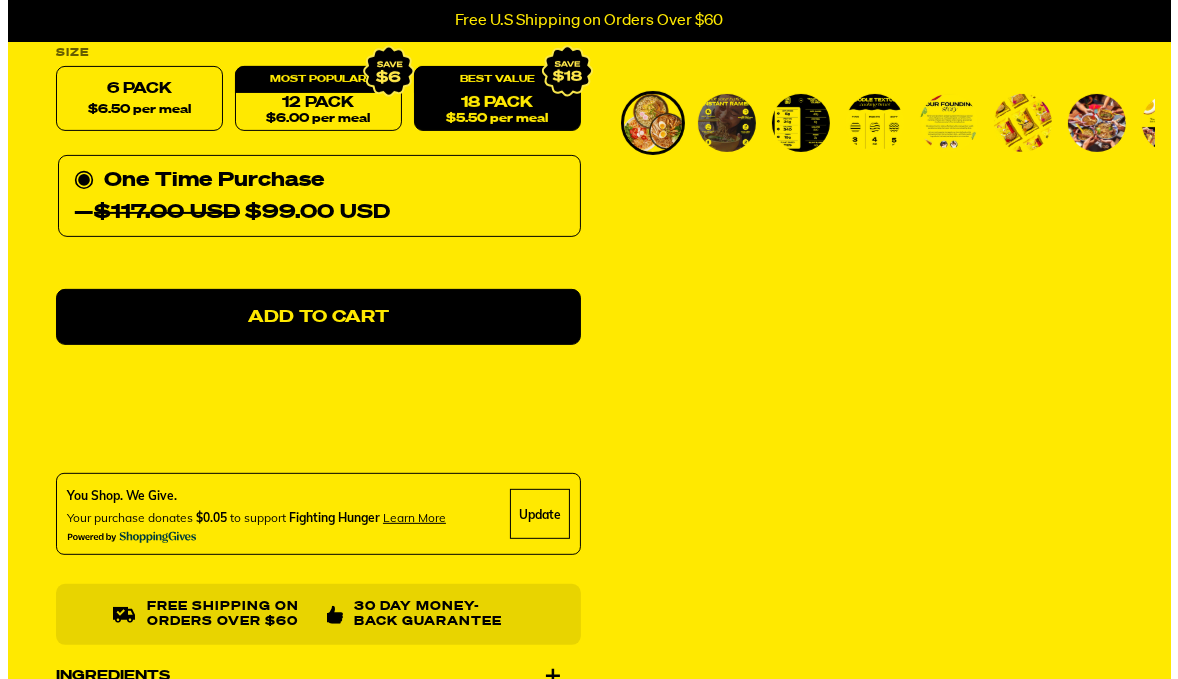 scroll, scrollTop: 616, scrollLeft: 0, axis: vertical 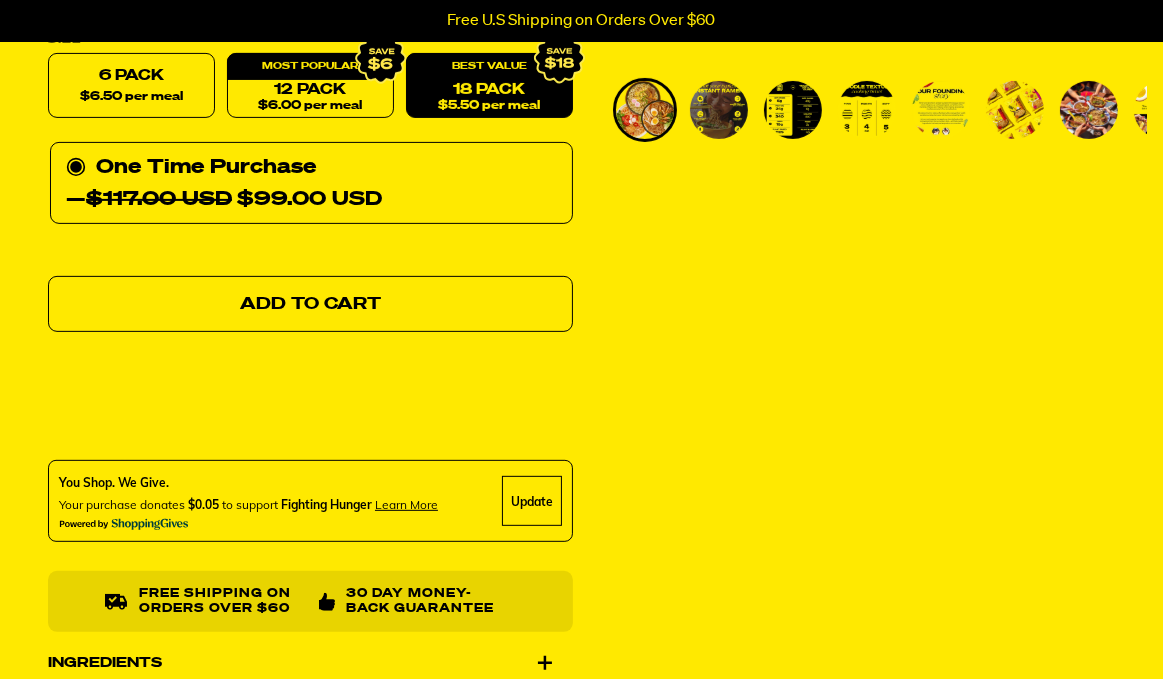 click on "Add to Cart" at bounding box center (310, 304) 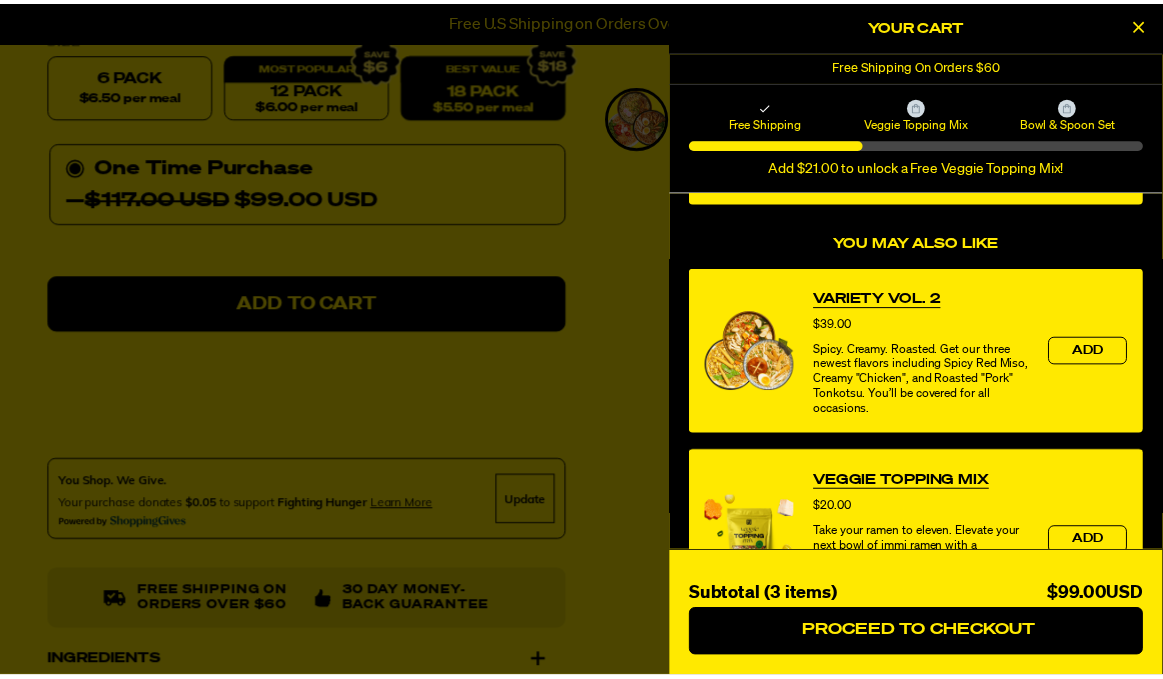 scroll, scrollTop: 0, scrollLeft: 0, axis: both 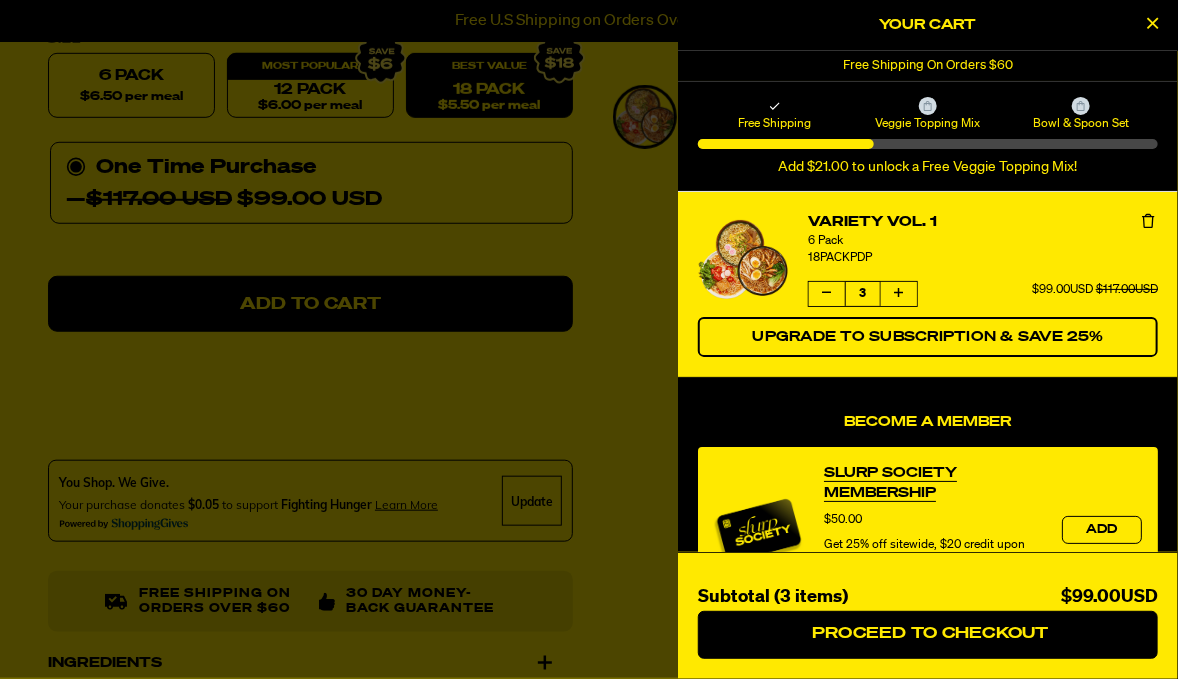 click at bounding box center [1153, 23] 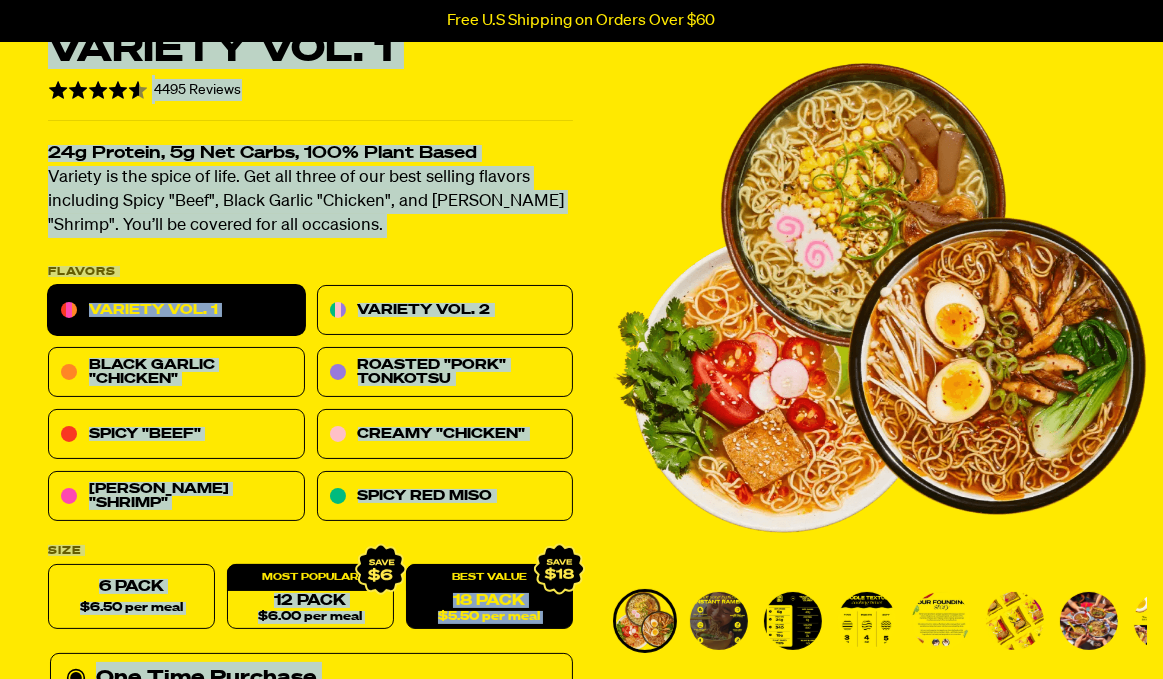 scroll, scrollTop: 0, scrollLeft: 0, axis: both 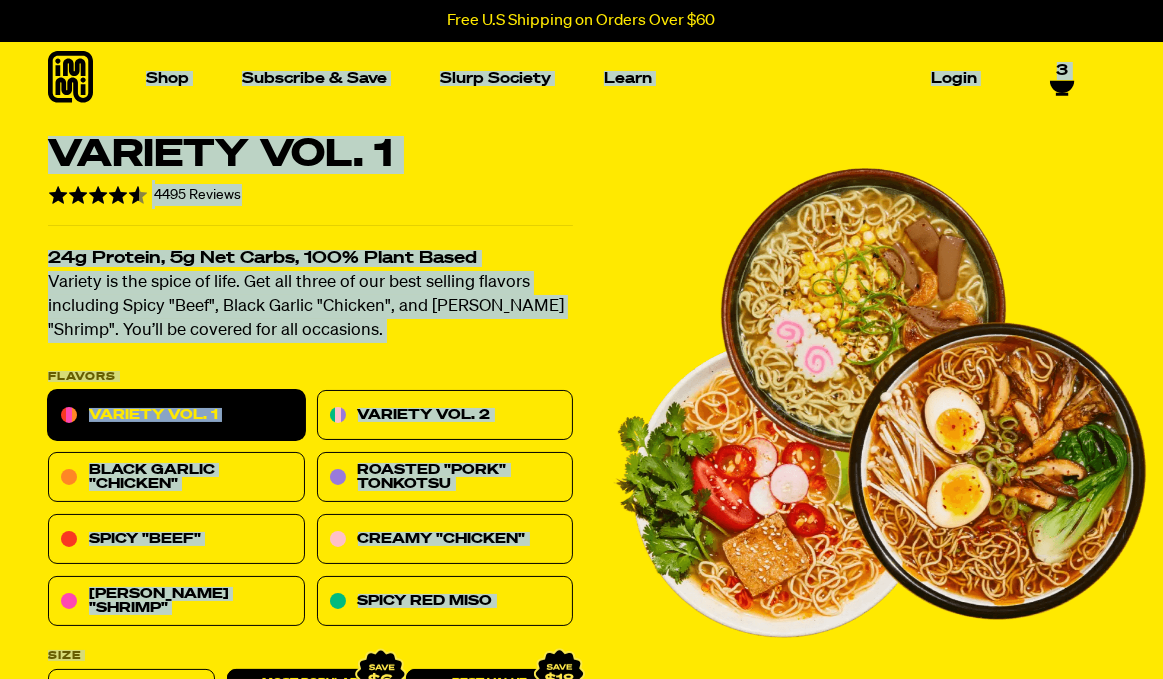 drag, startPoint x: 1159, startPoint y: 79, endPoint x: 1158, endPoint y: -17, distance: 96.00521 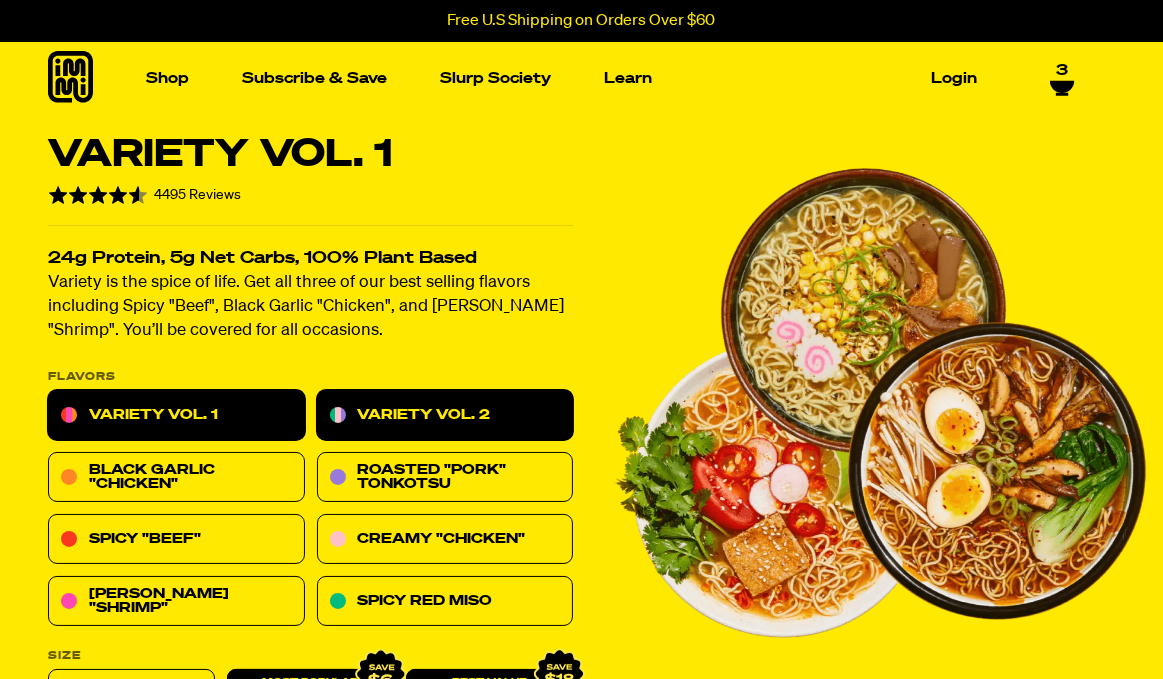 click on "Variety Vol. 2" at bounding box center [445, 416] 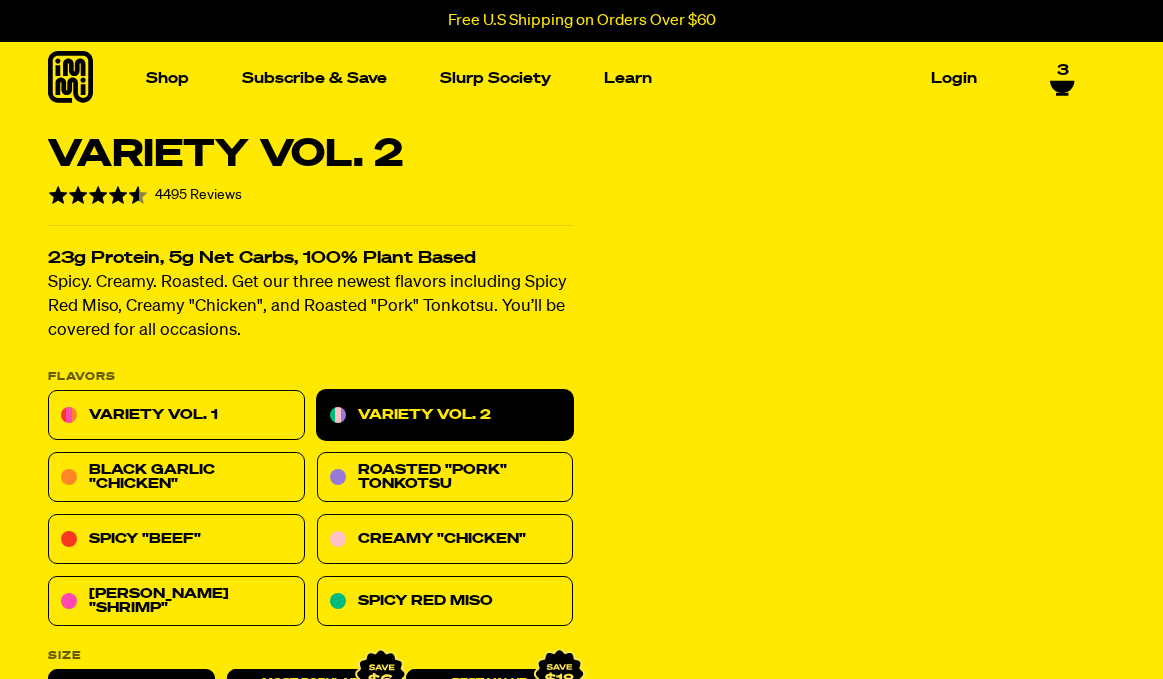 scroll, scrollTop: 0, scrollLeft: 0, axis: both 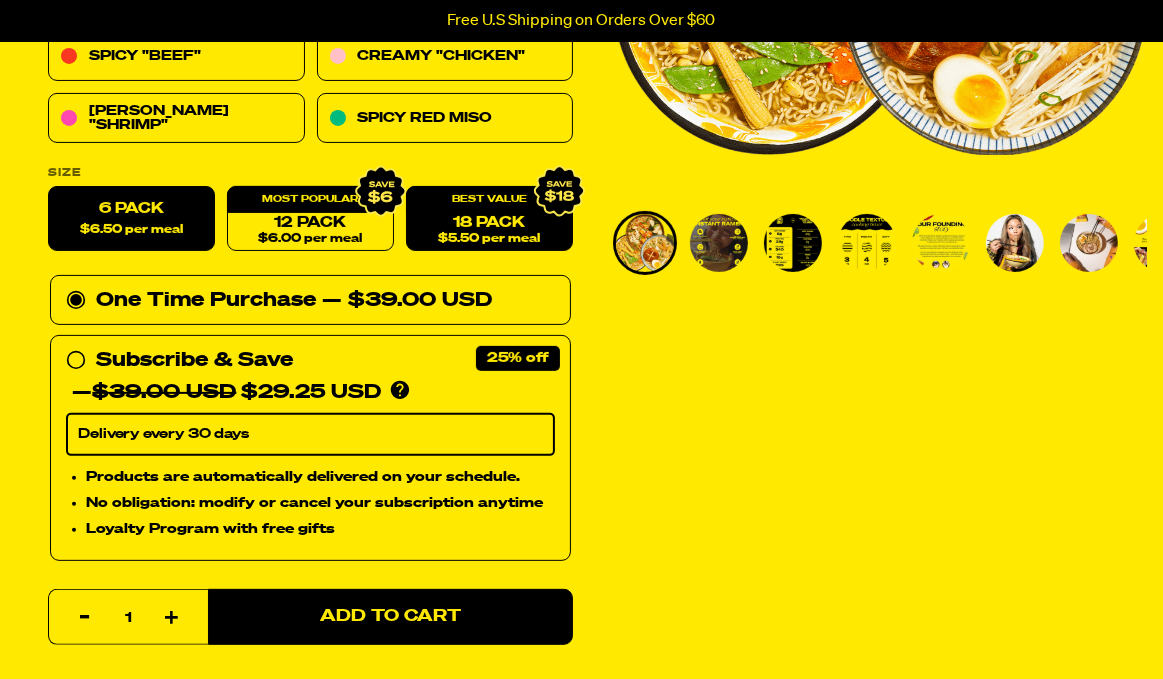 click on "18 Pack
$5.50 per meal" at bounding box center [489, 219] 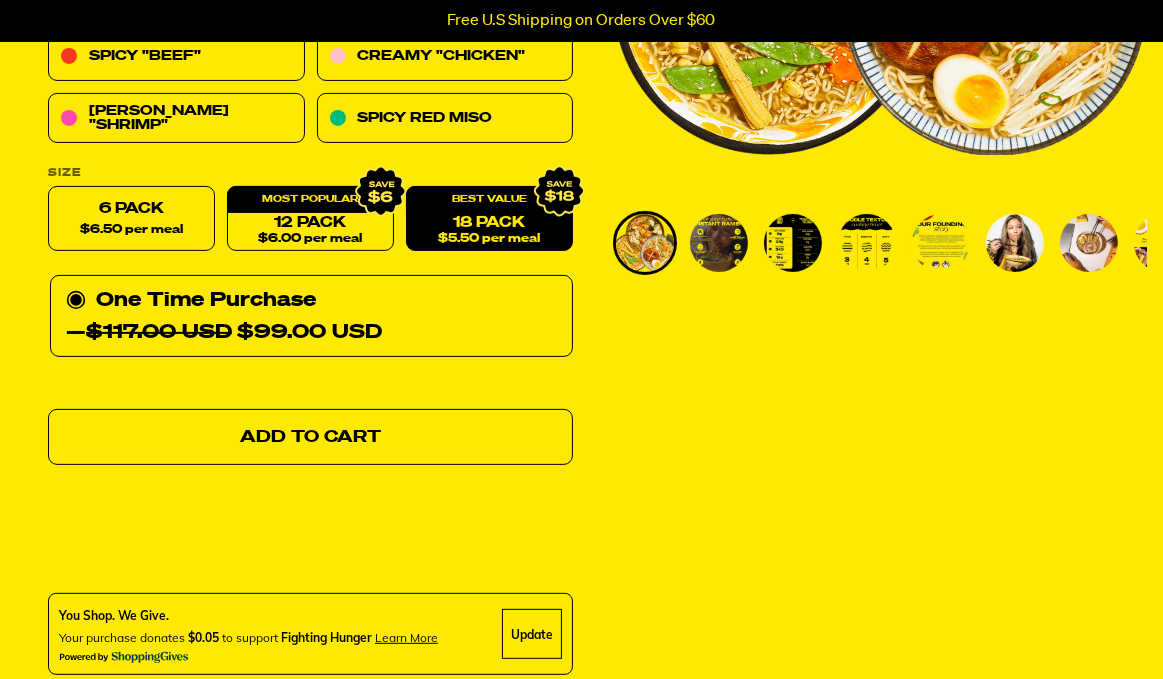 click on "Add to Cart" at bounding box center (310, 437) 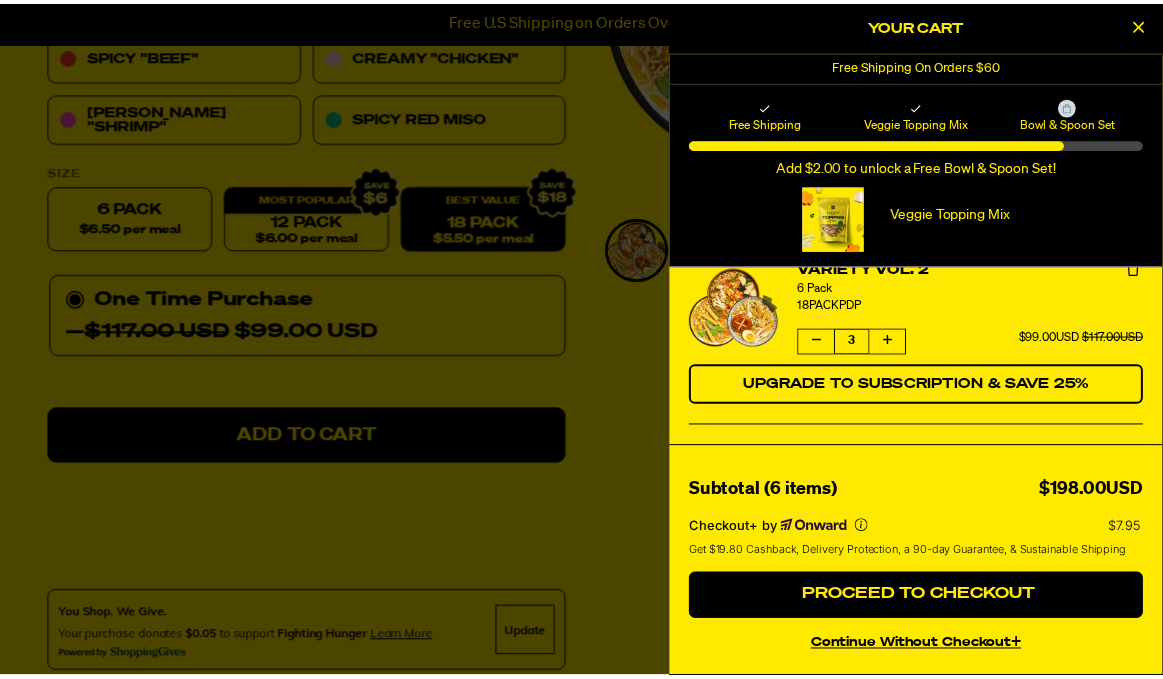 scroll, scrollTop: 0, scrollLeft: 0, axis: both 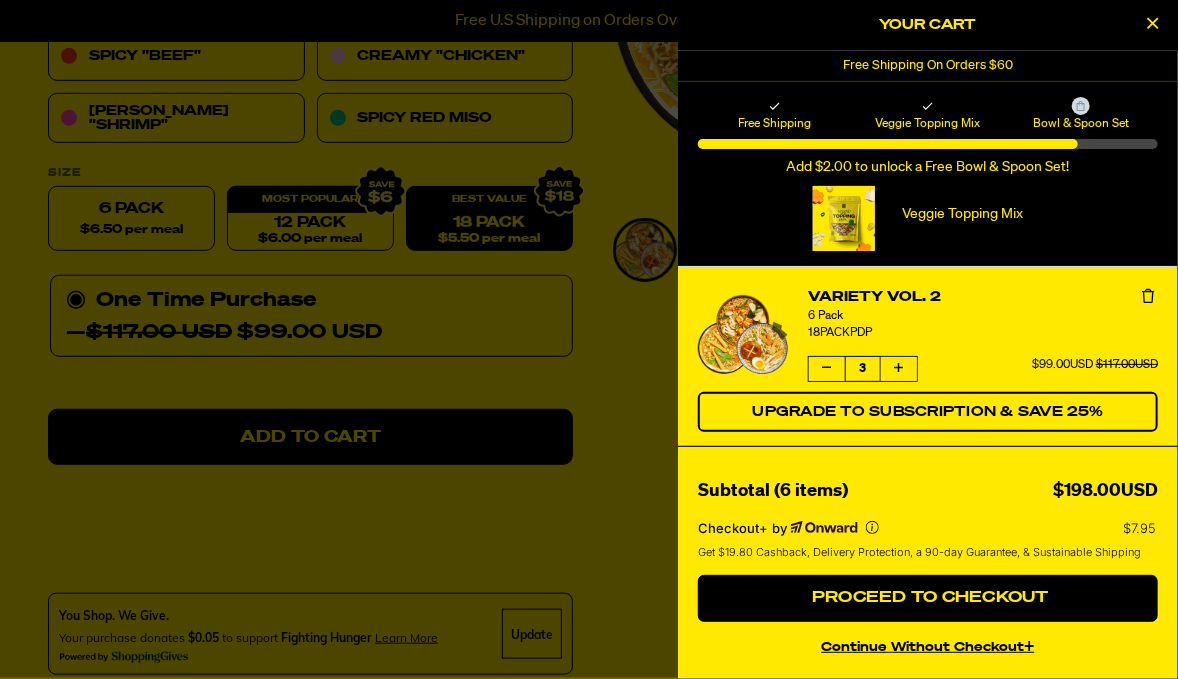 click at bounding box center [1153, 23] 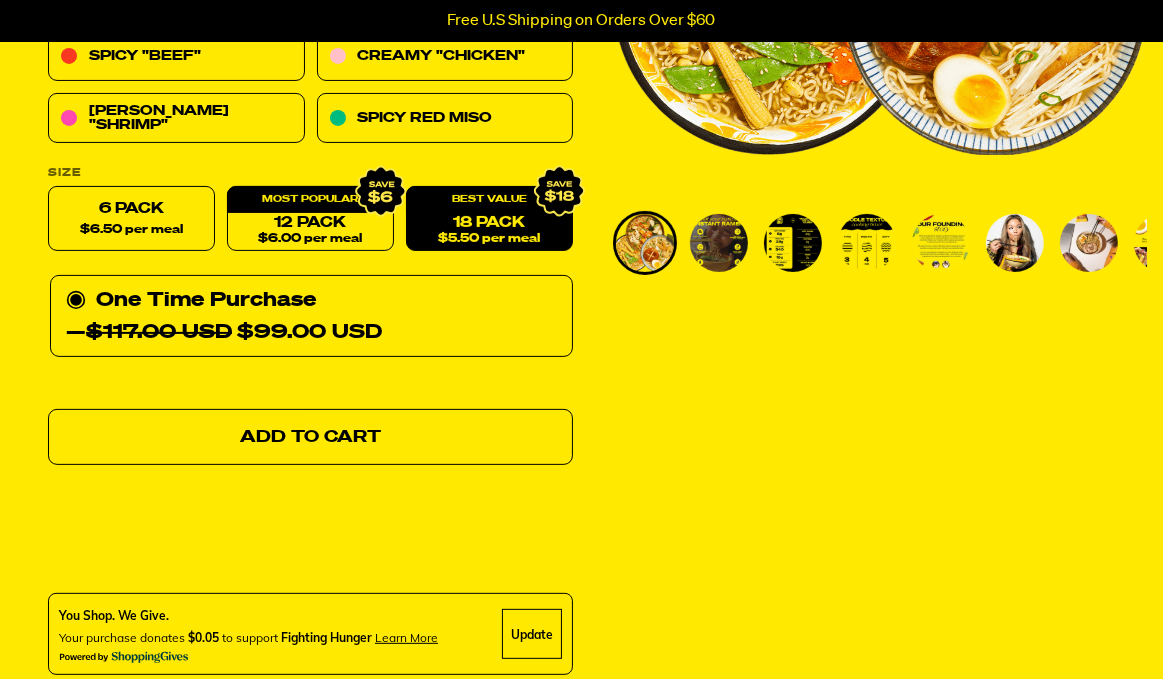scroll, scrollTop: 0, scrollLeft: 0, axis: both 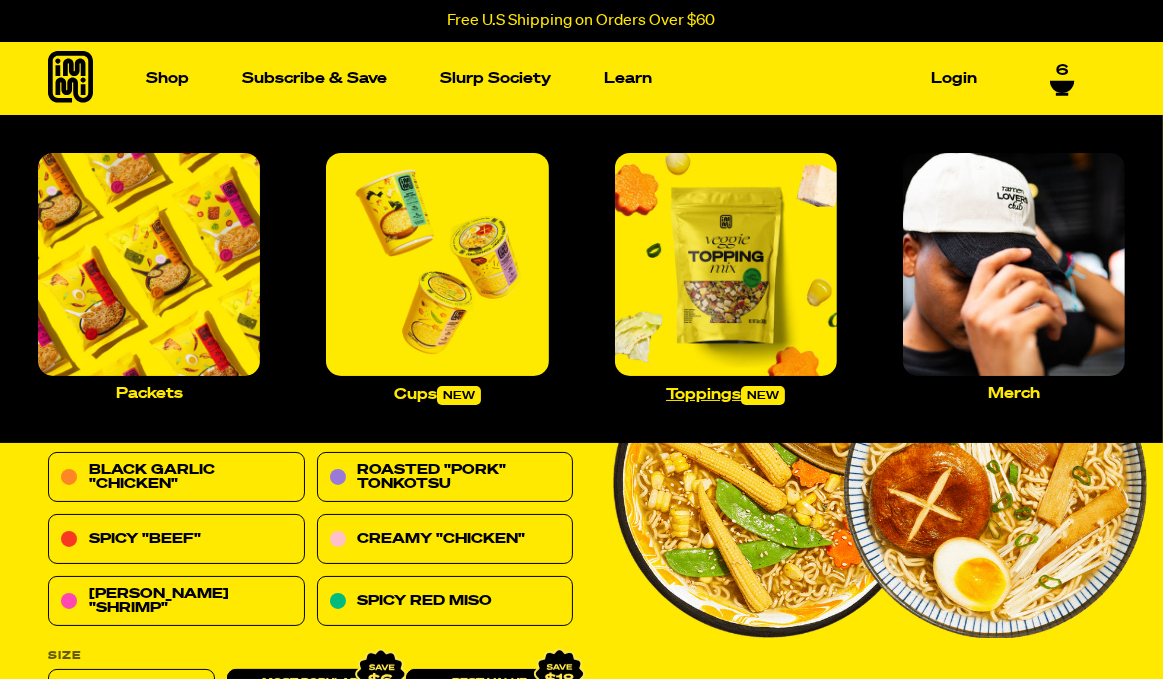 click at bounding box center (726, 264) 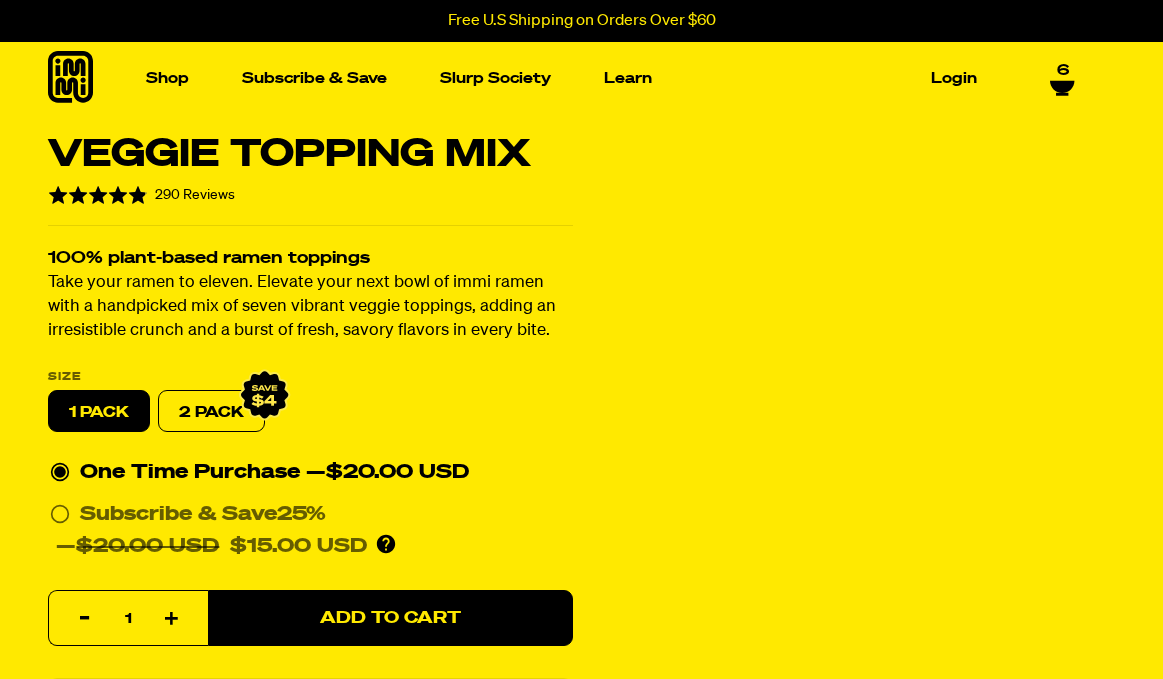 scroll, scrollTop: 0, scrollLeft: 0, axis: both 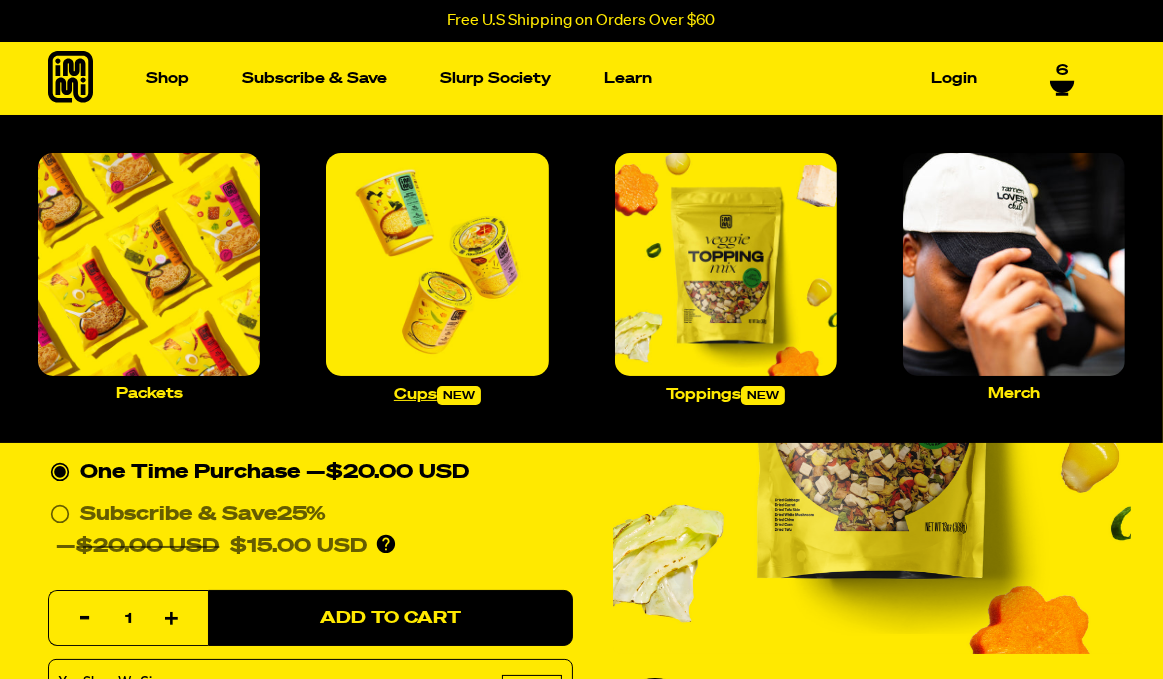 click at bounding box center (437, 264) 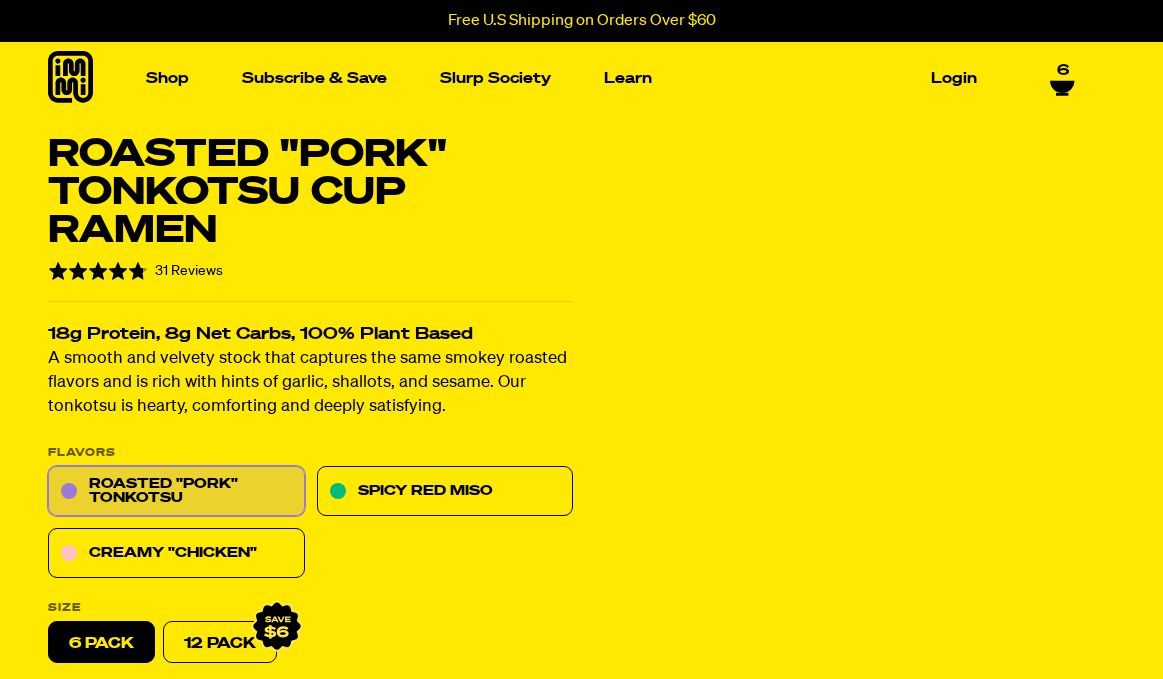 scroll, scrollTop: 0, scrollLeft: 0, axis: both 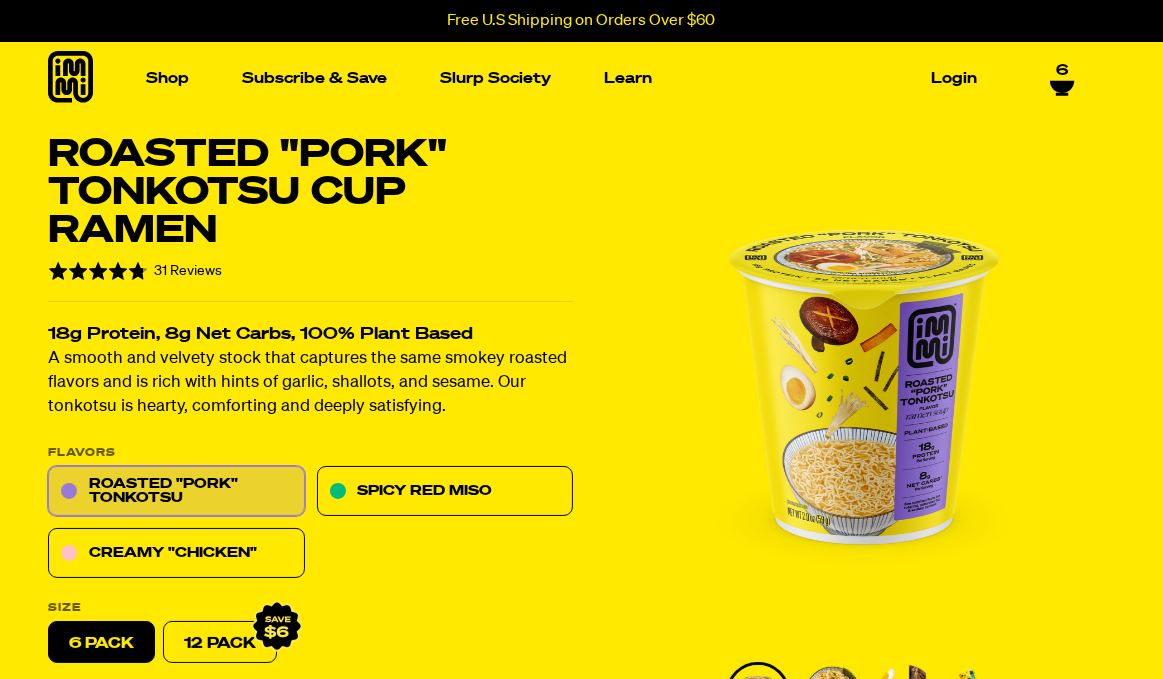 click on "6" at bounding box center (1063, 71) 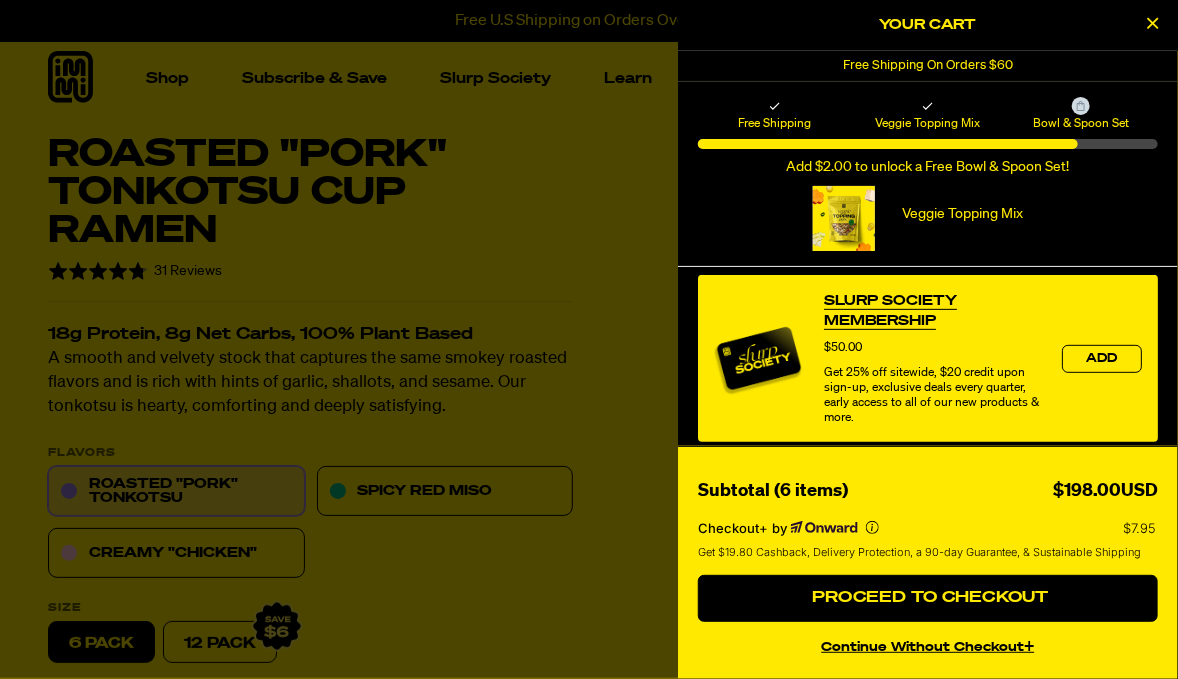 scroll, scrollTop: 0, scrollLeft: 0, axis: both 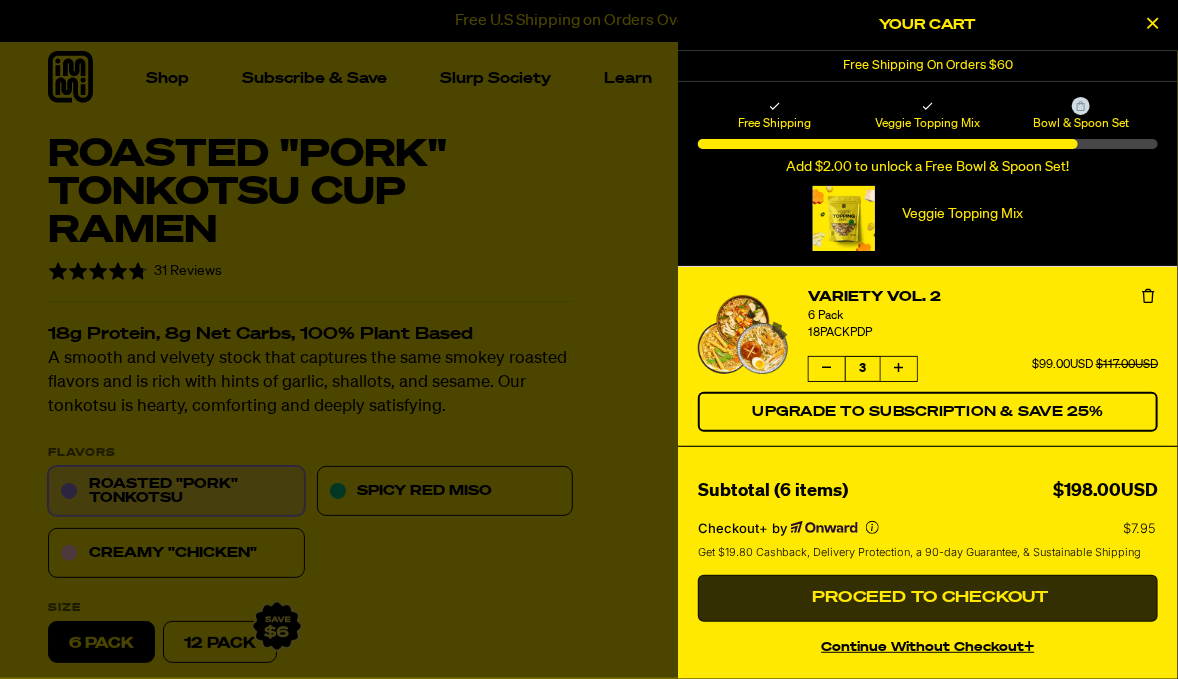 click on "Proceed to Checkout" at bounding box center (928, 598) 